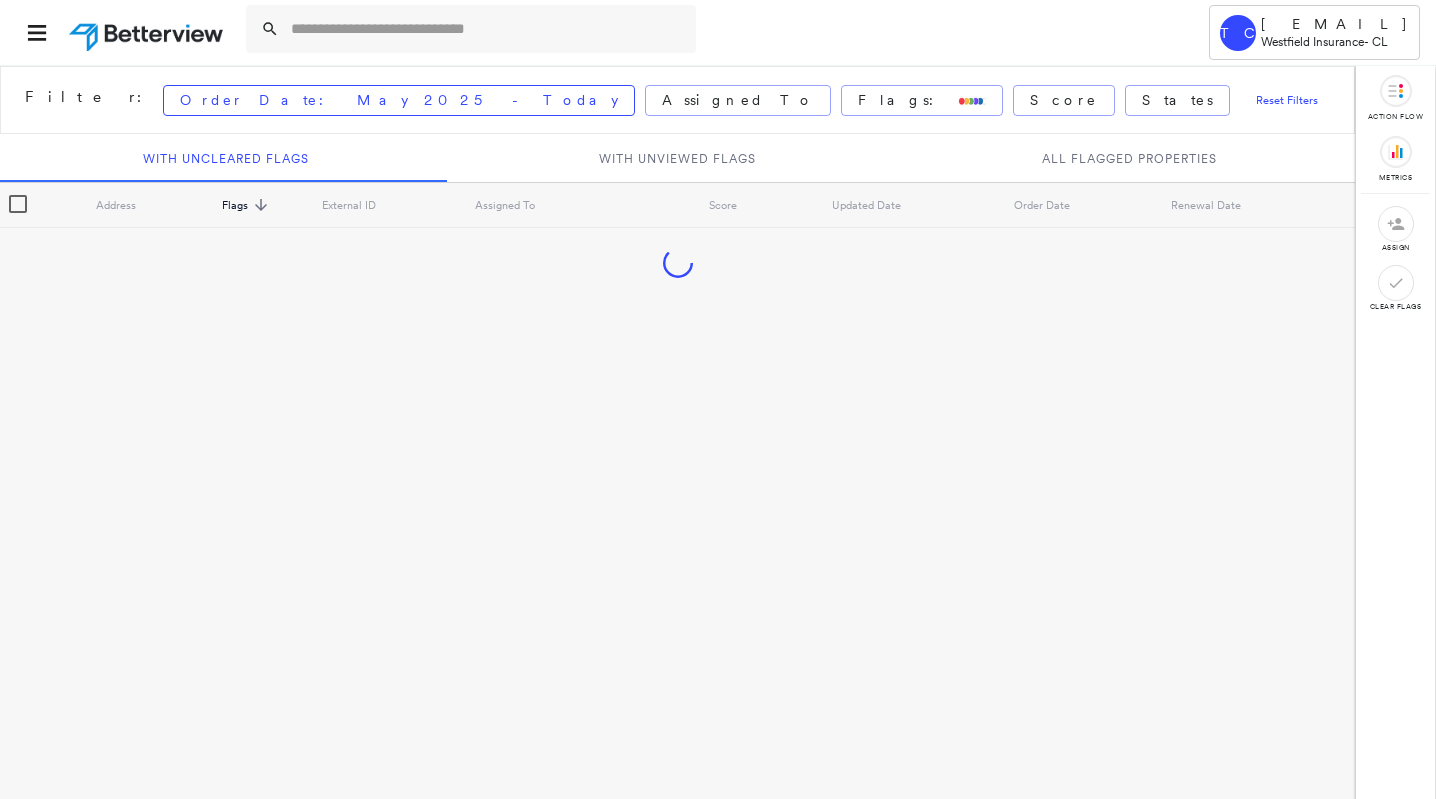 scroll, scrollTop: 0, scrollLeft: 0, axis: both 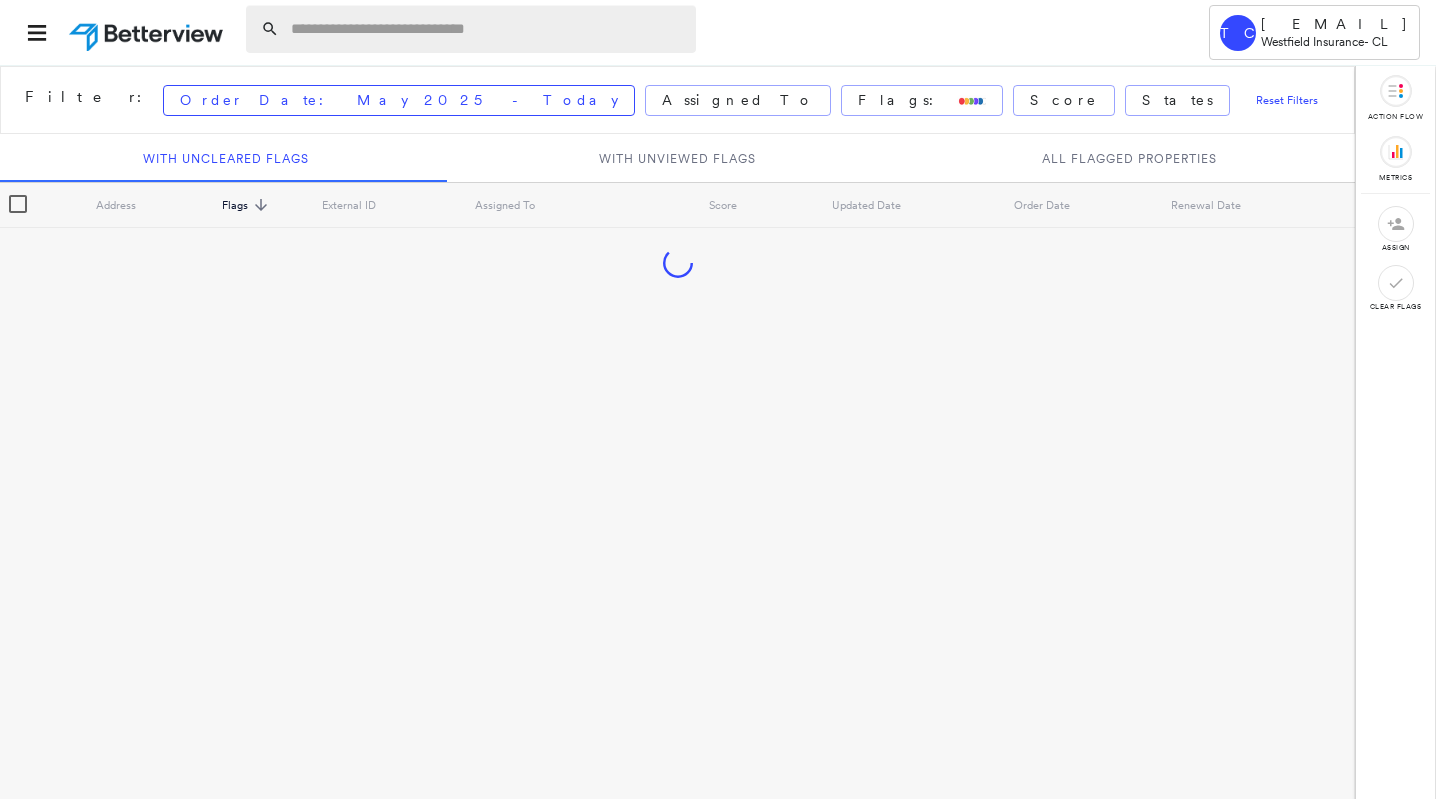 click at bounding box center [487, 29] 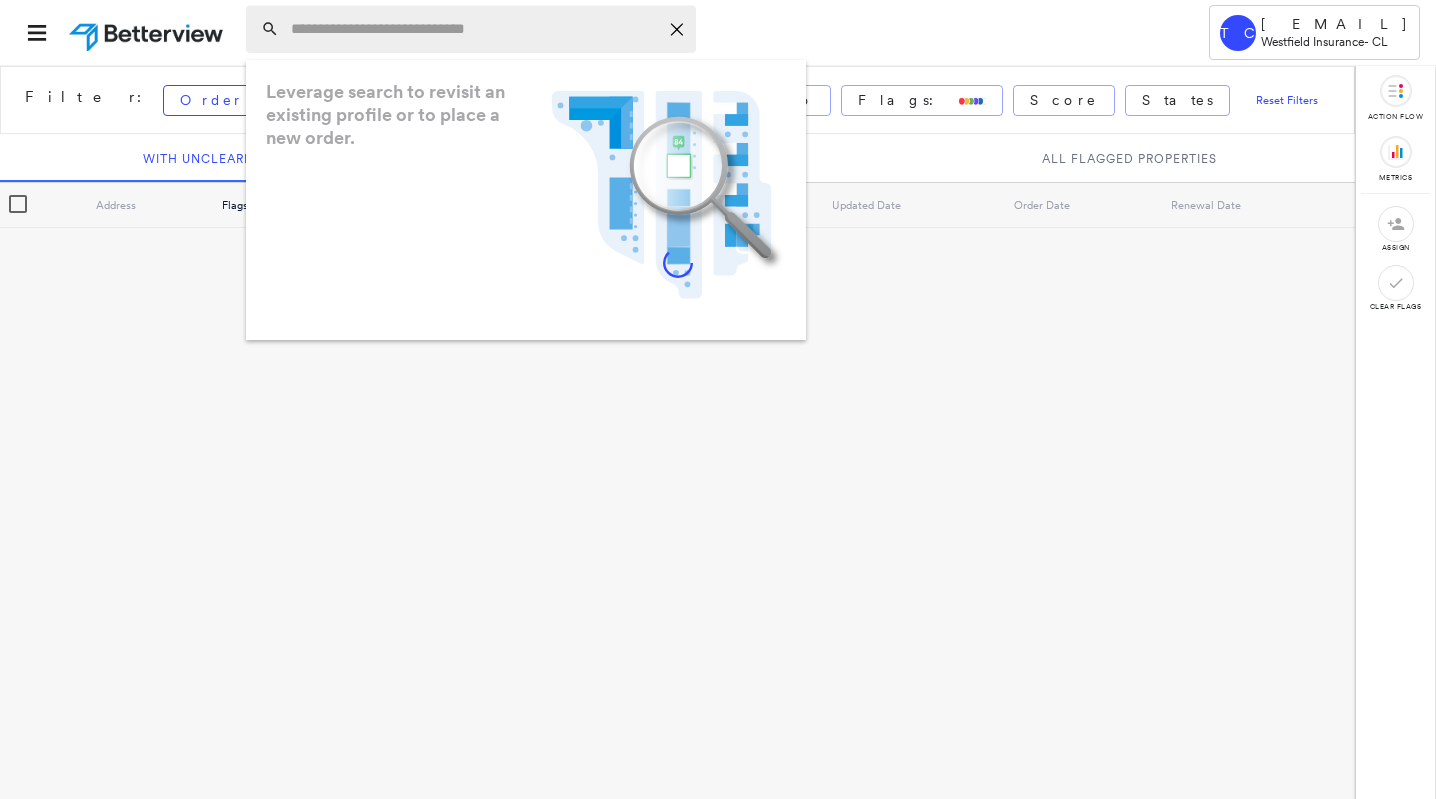 click at bounding box center [474, 29] 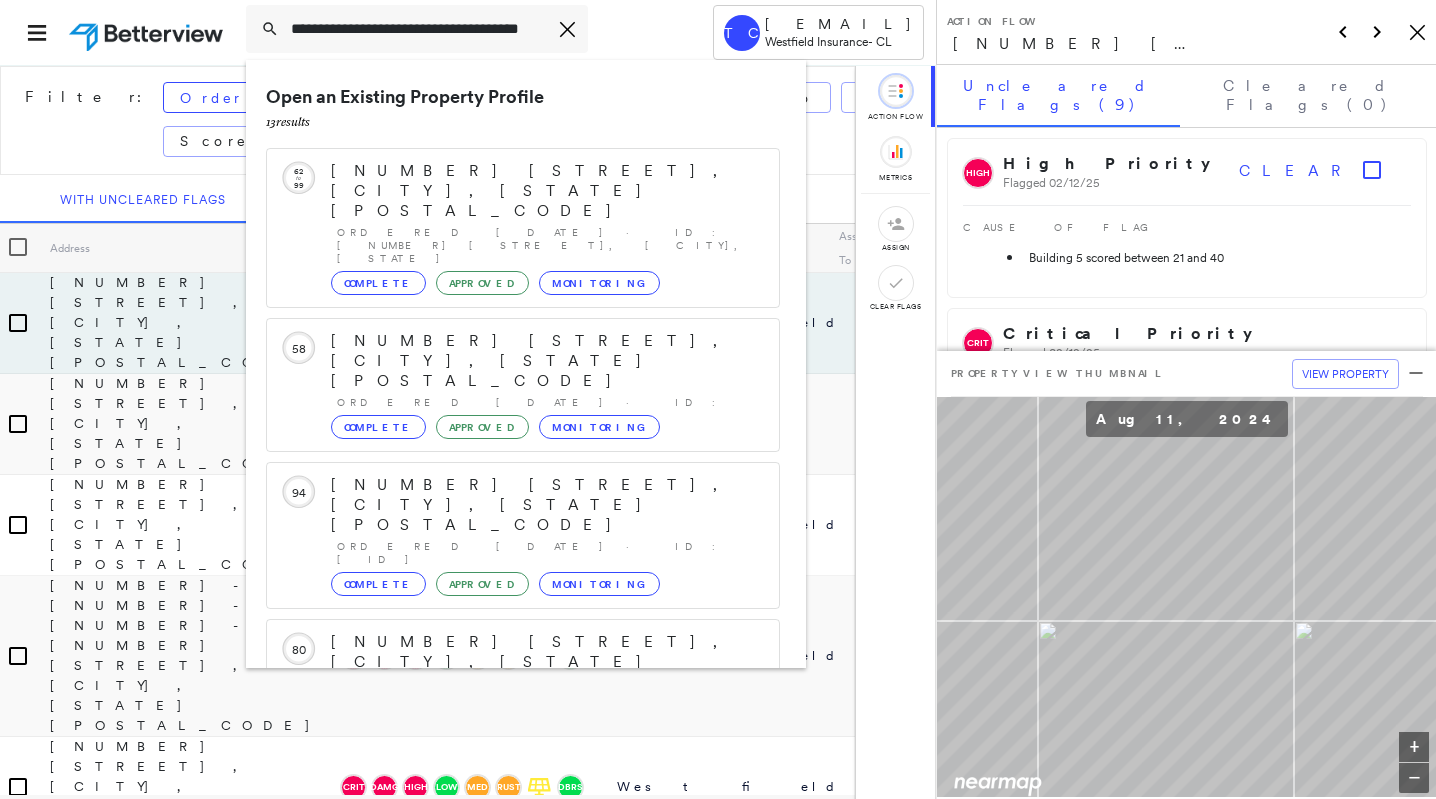 scroll, scrollTop: 0, scrollLeft: 17, axis: horizontal 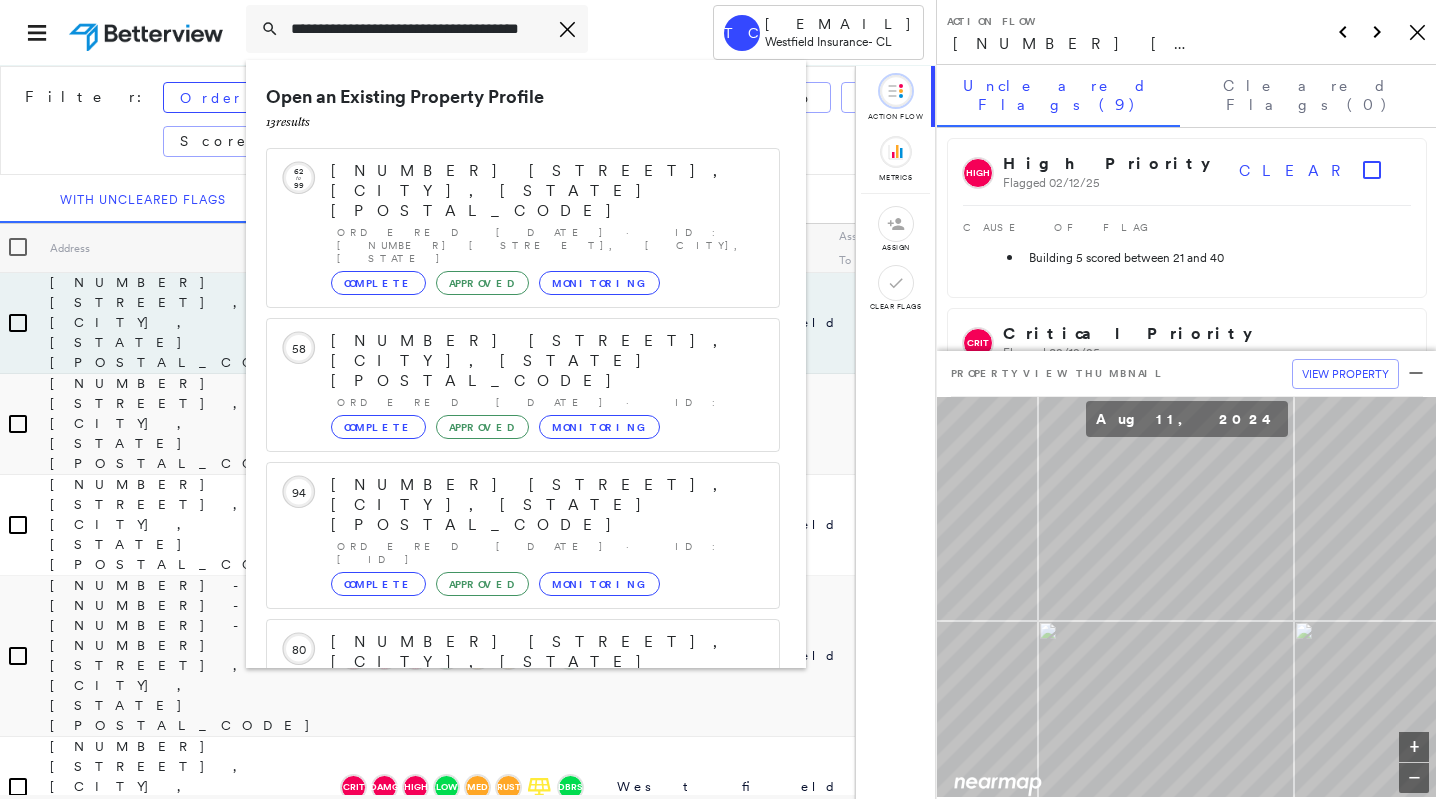 type on "**********" 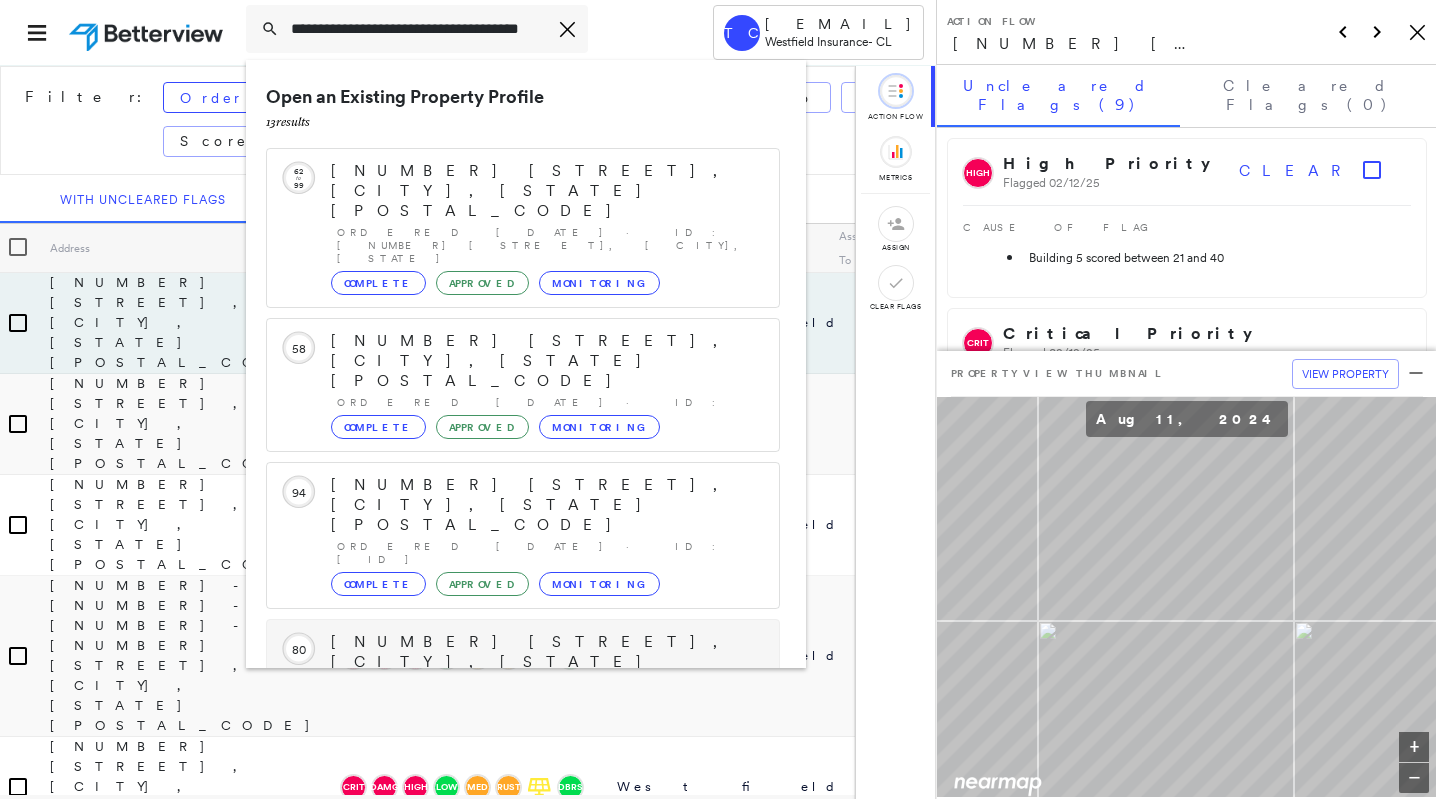 scroll, scrollTop: 258, scrollLeft: 0, axis: vertical 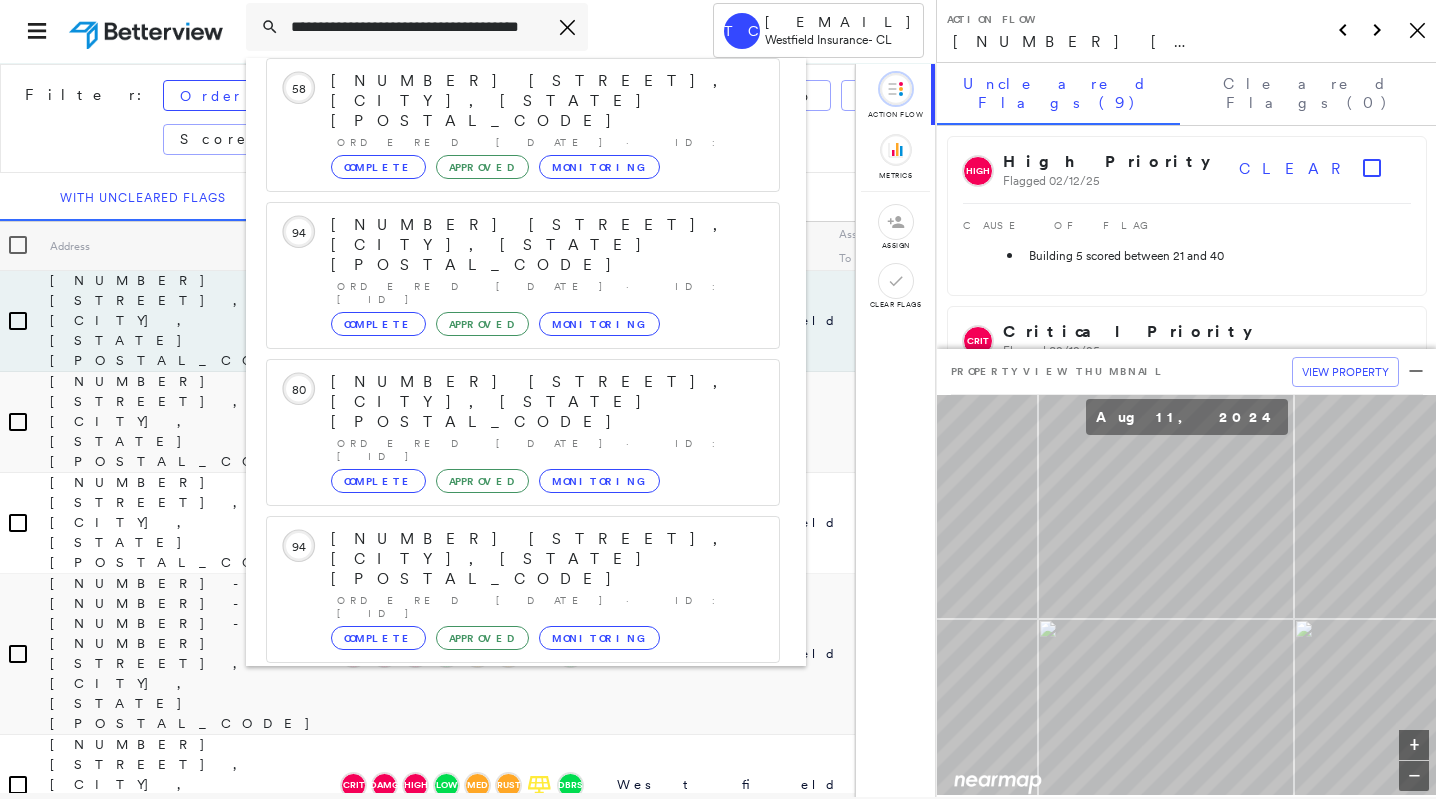 click on "[NUMBER] [STREET], [CITY], [STATE] [POSTAL_CODE]" at bounding box center (501, 851) 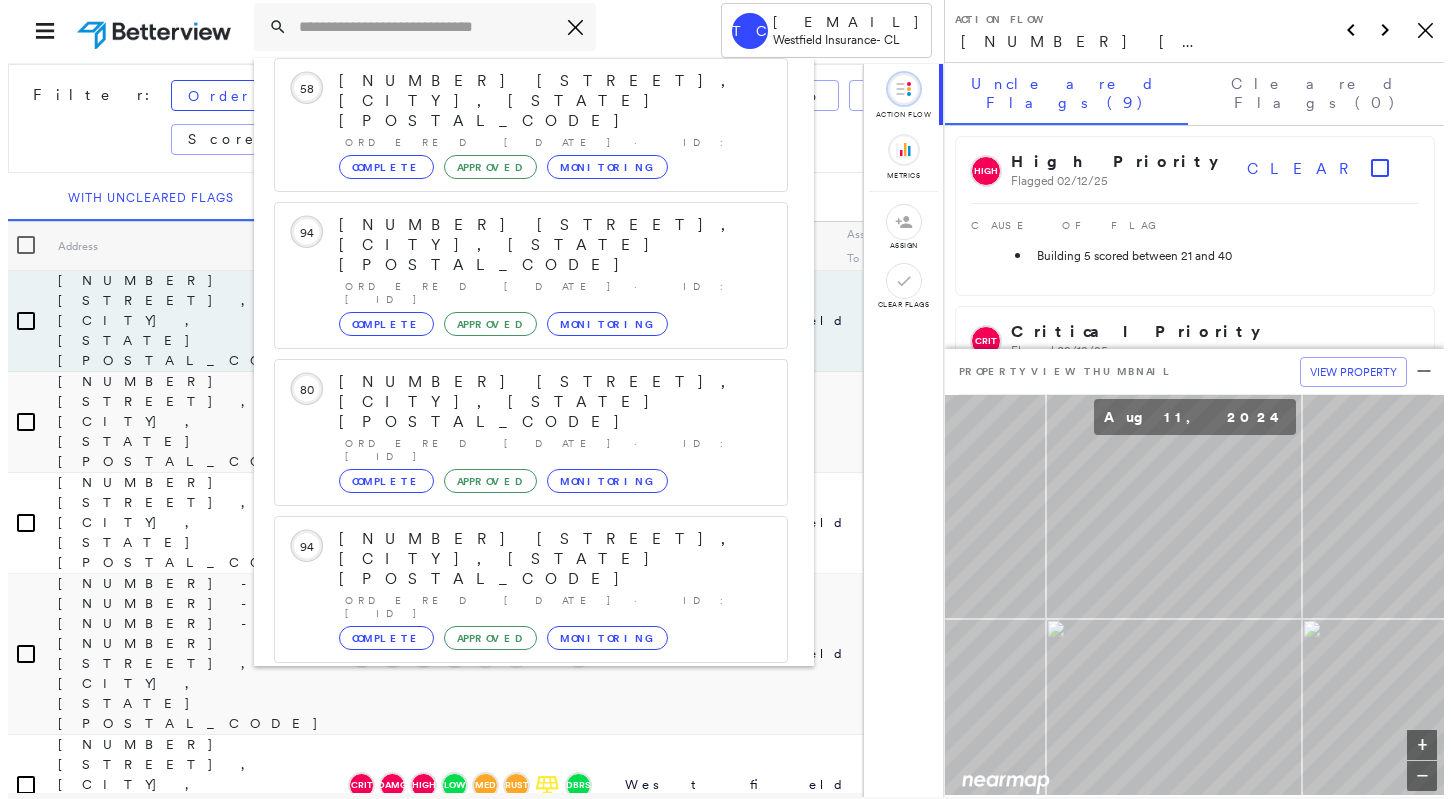 scroll, scrollTop: 0, scrollLeft: 0, axis: both 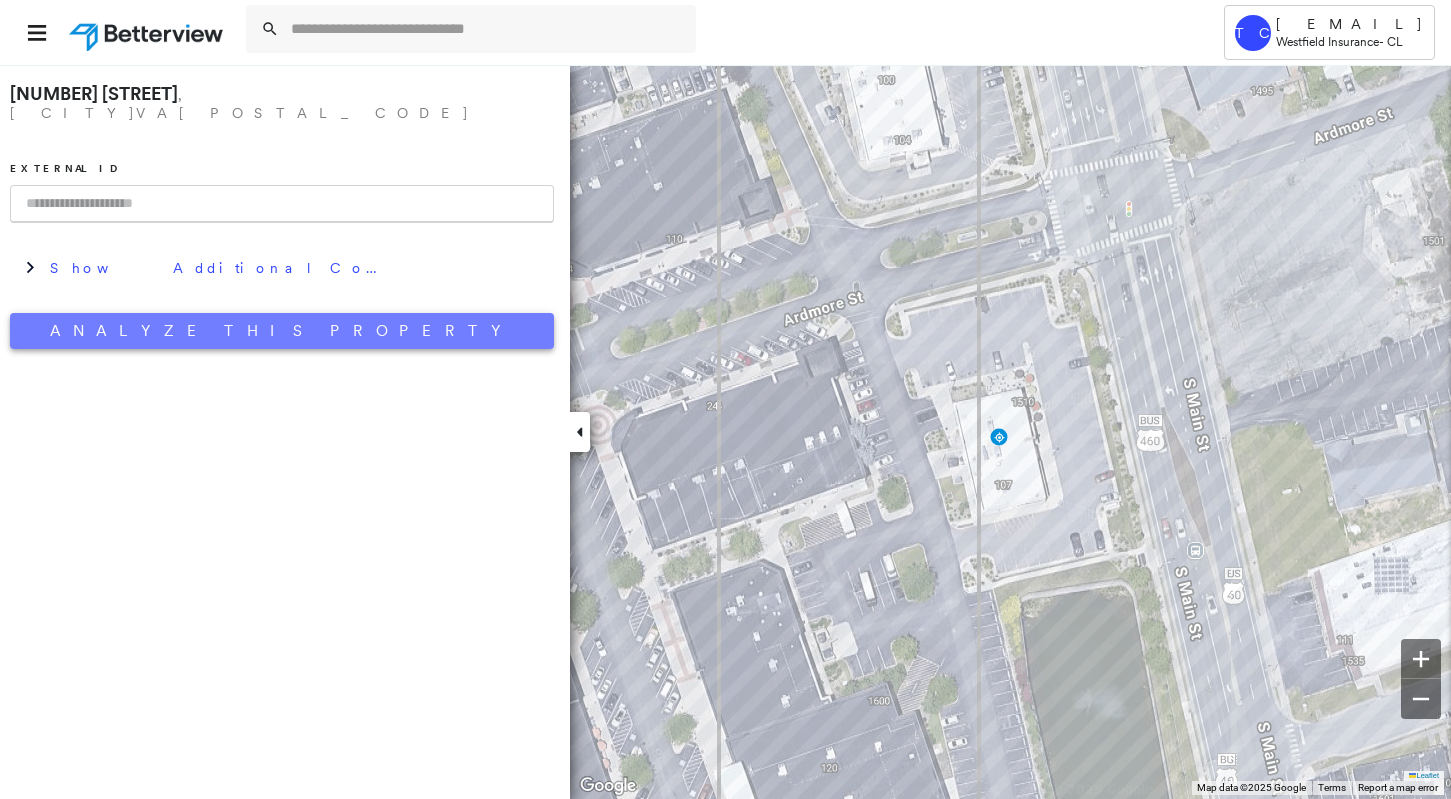 click on "Analyze This Property" at bounding box center (282, 331) 